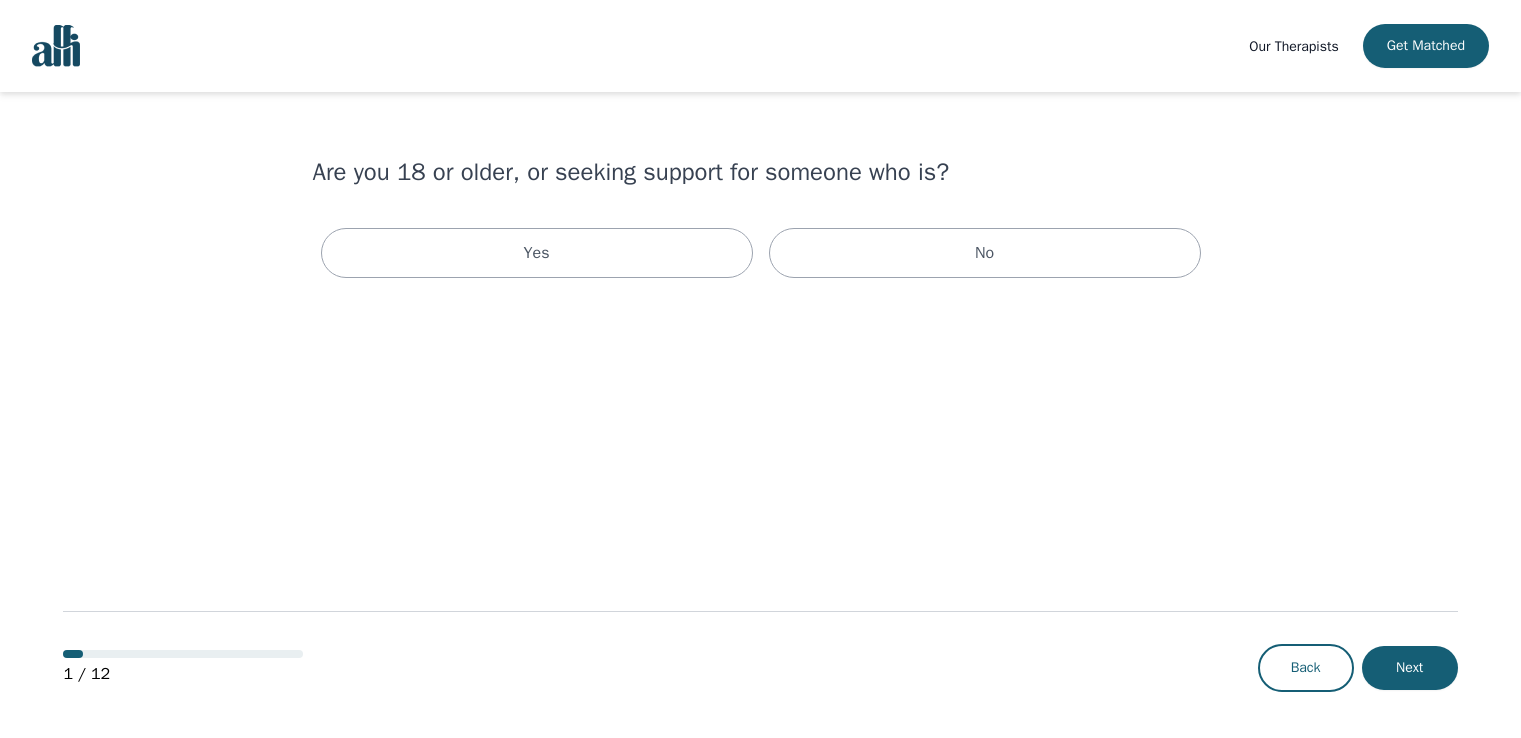 scroll, scrollTop: 0, scrollLeft: 0, axis: both 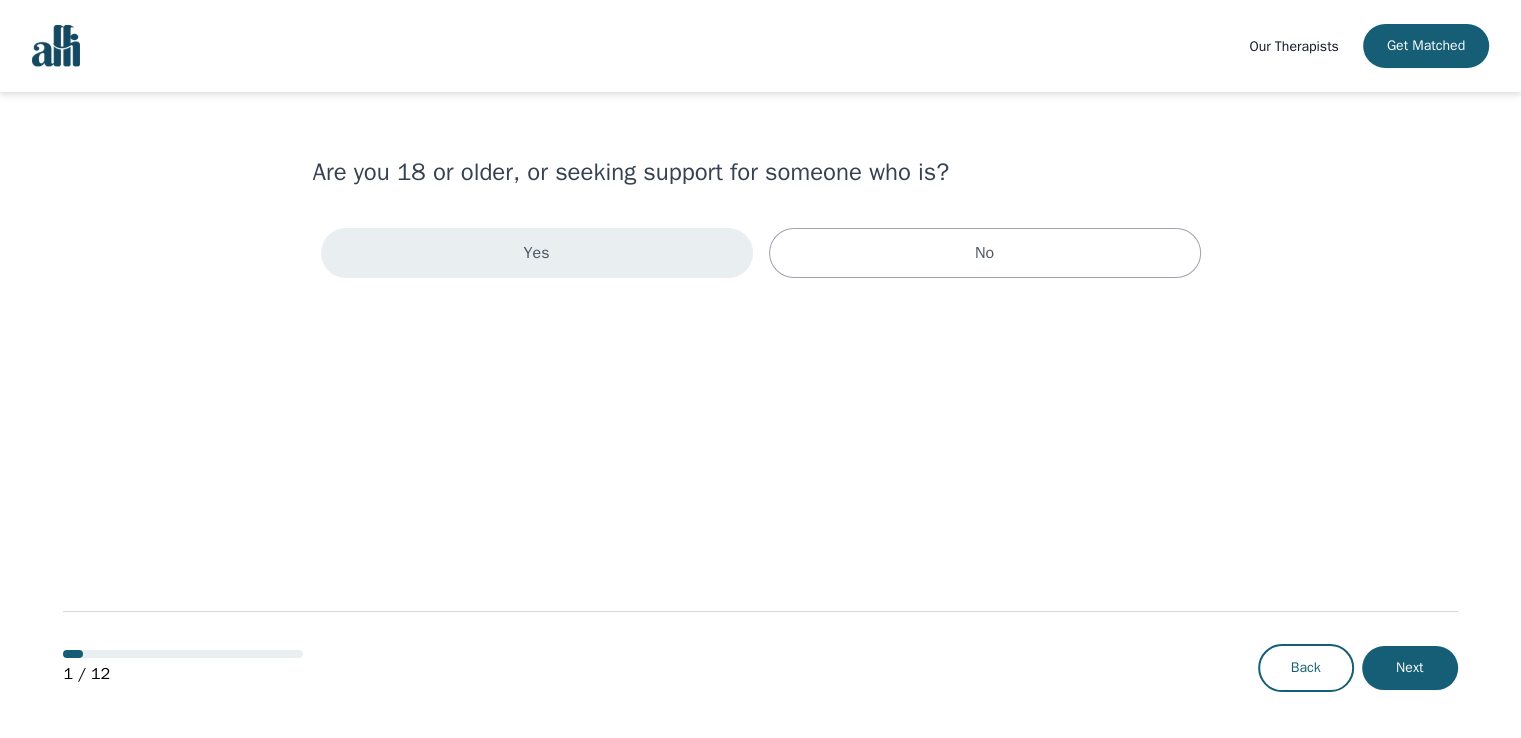 click on "Yes" at bounding box center [537, 253] 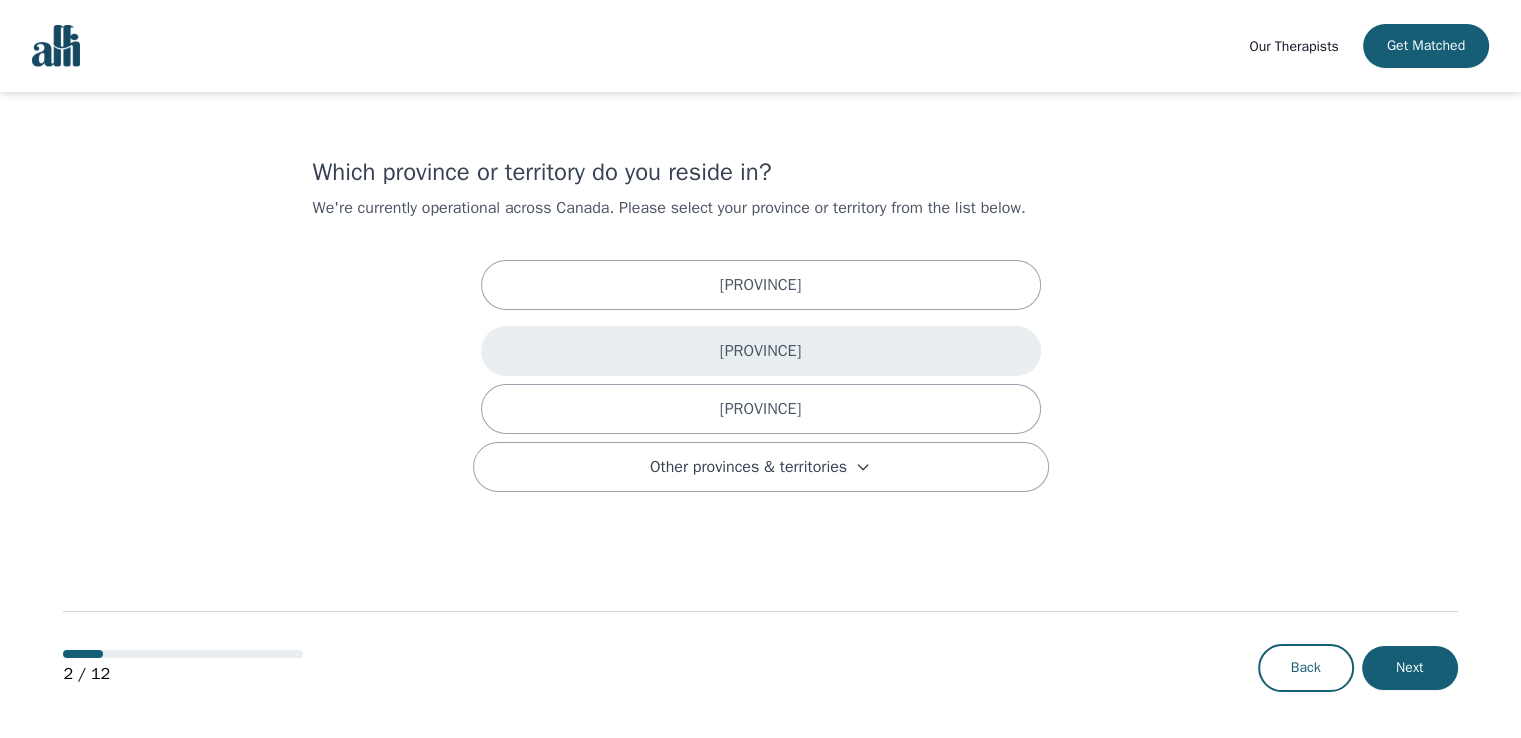 click on "[PROVINCE]" at bounding box center [761, 351] 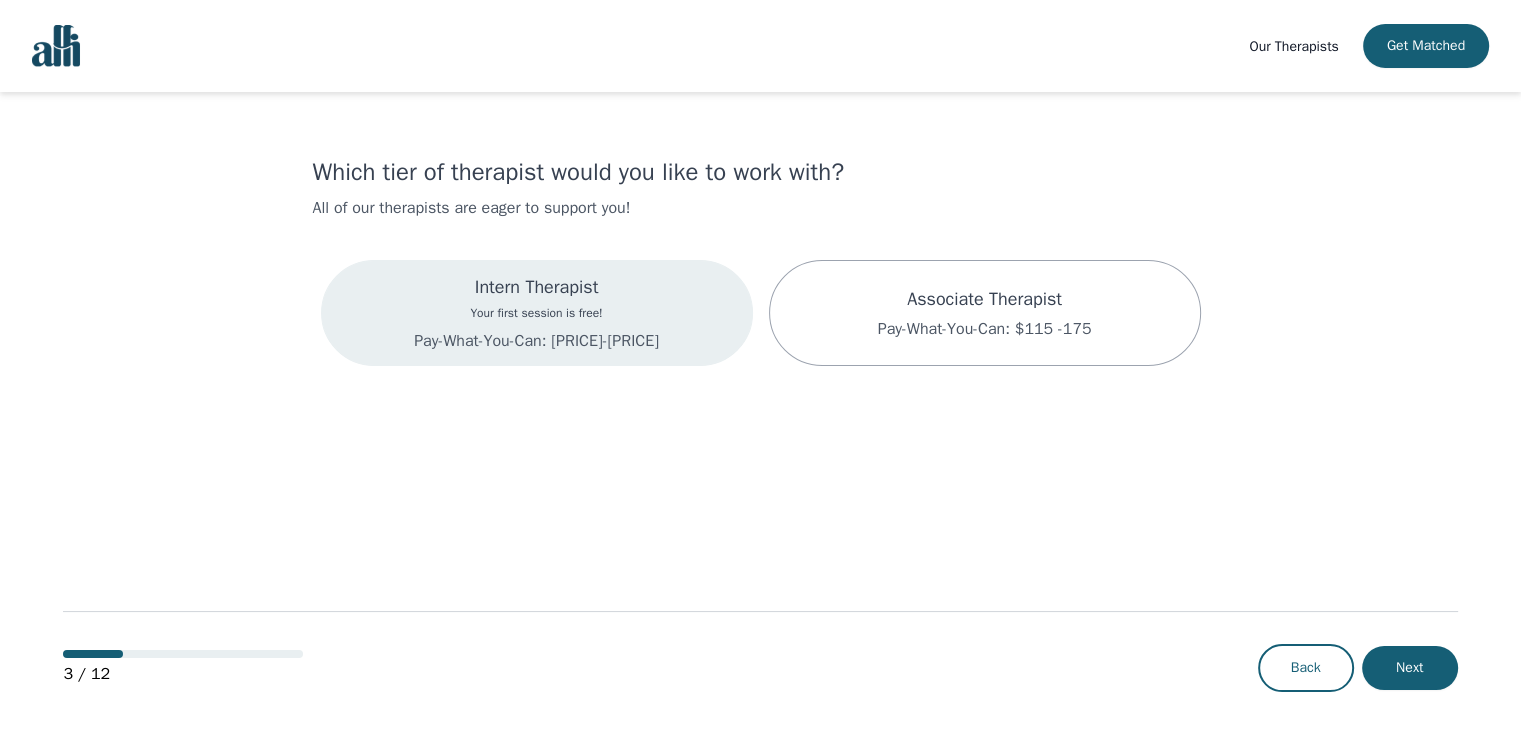 click on "Pay-What-You-Can: [PRICE]-[PRICE]" at bounding box center (536, 341) 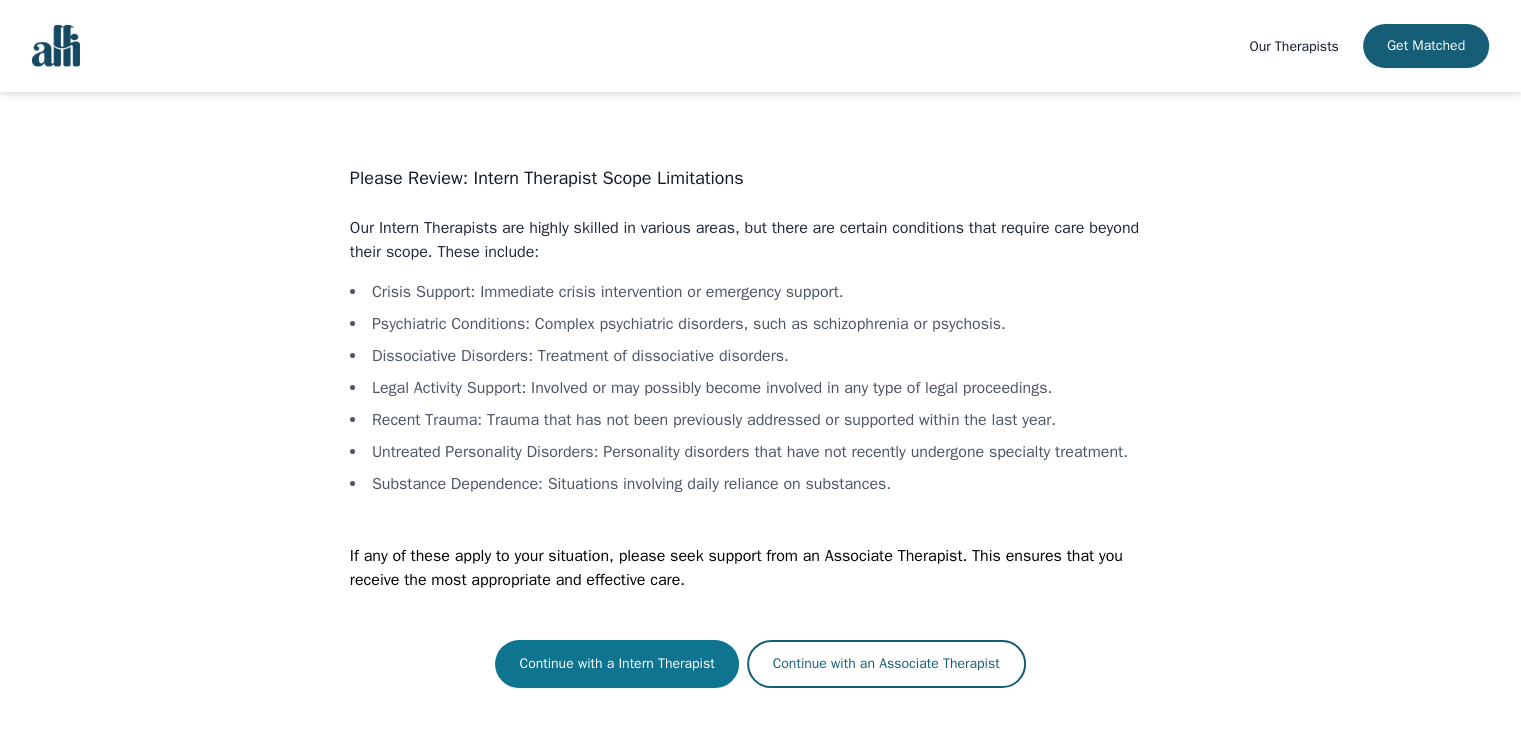 click on "Continue with a Intern Therapist" at bounding box center [616, 664] 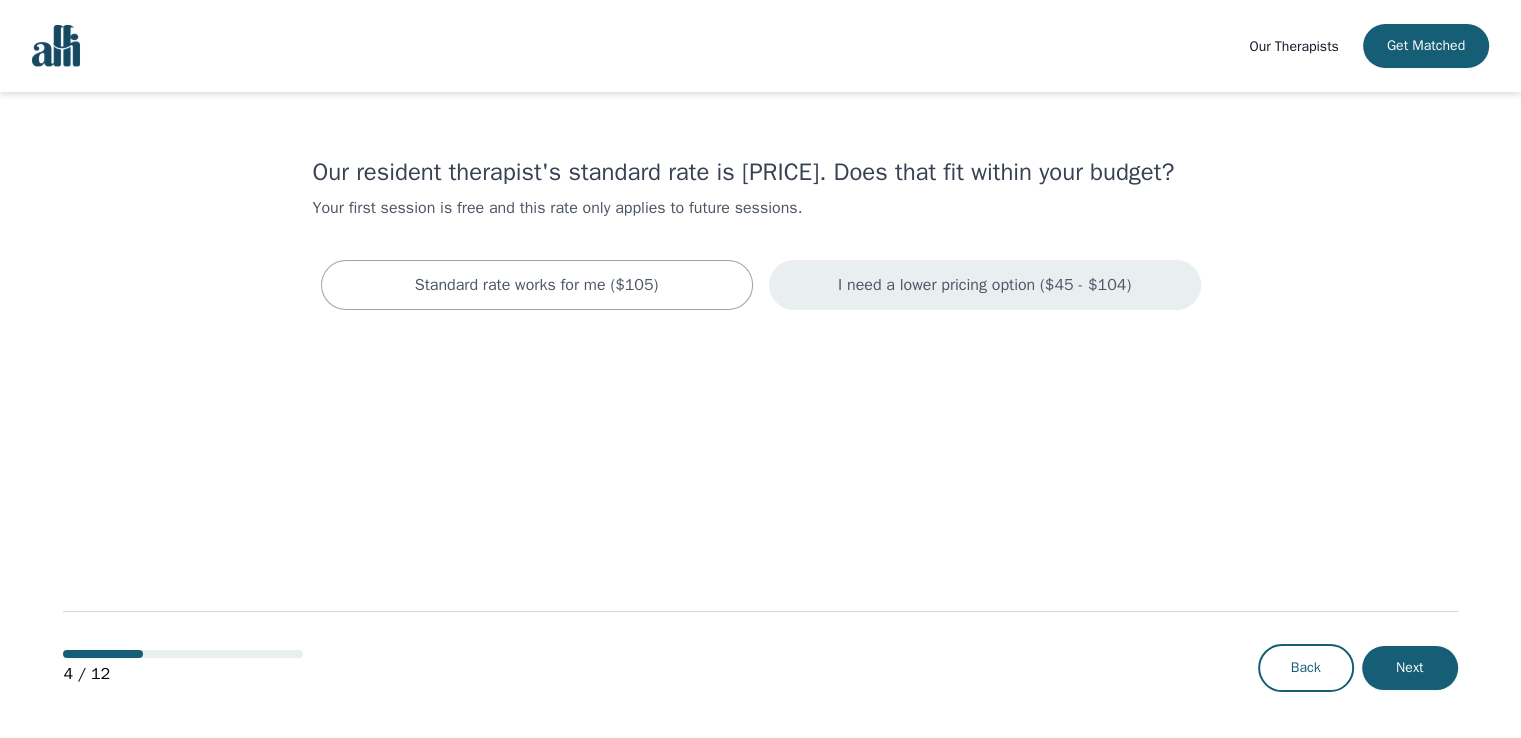 click on "I need a lower pricing option ($45 - $104)" at bounding box center (985, 285) 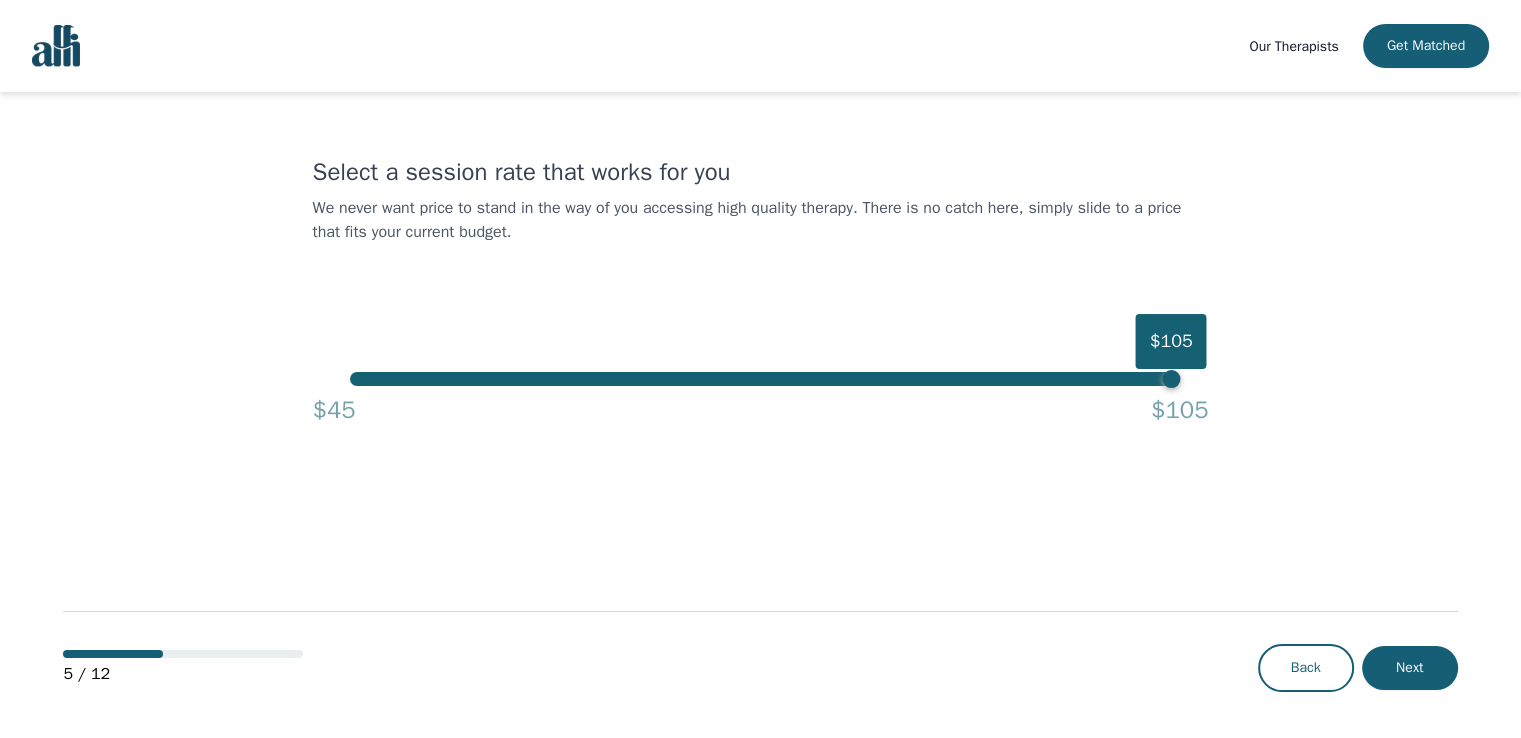 click on "$105" at bounding box center (1171, 379) 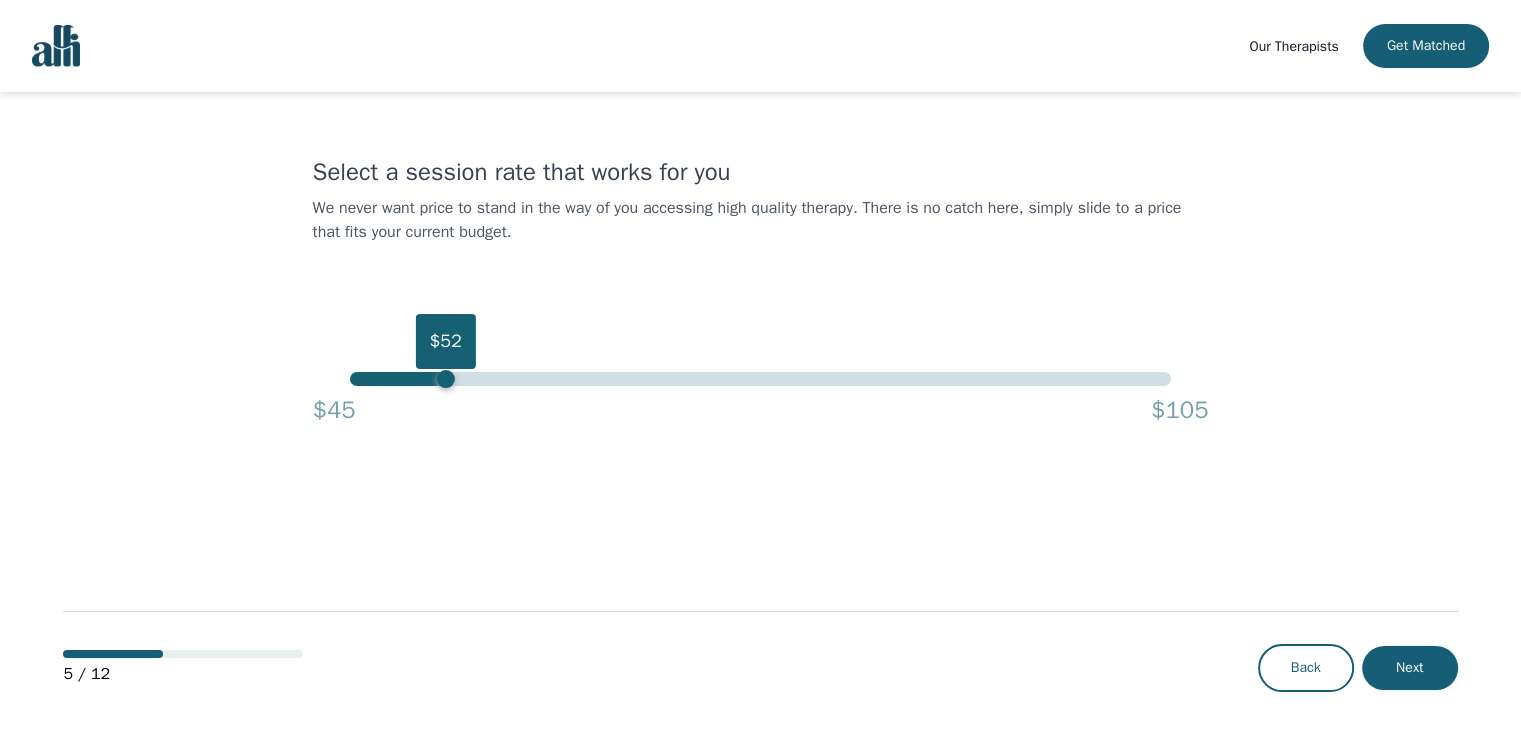 drag, startPoint x: 1172, startPoint y: 380, endPoint x: 442, endPoint y: 391, distance: 730.0829 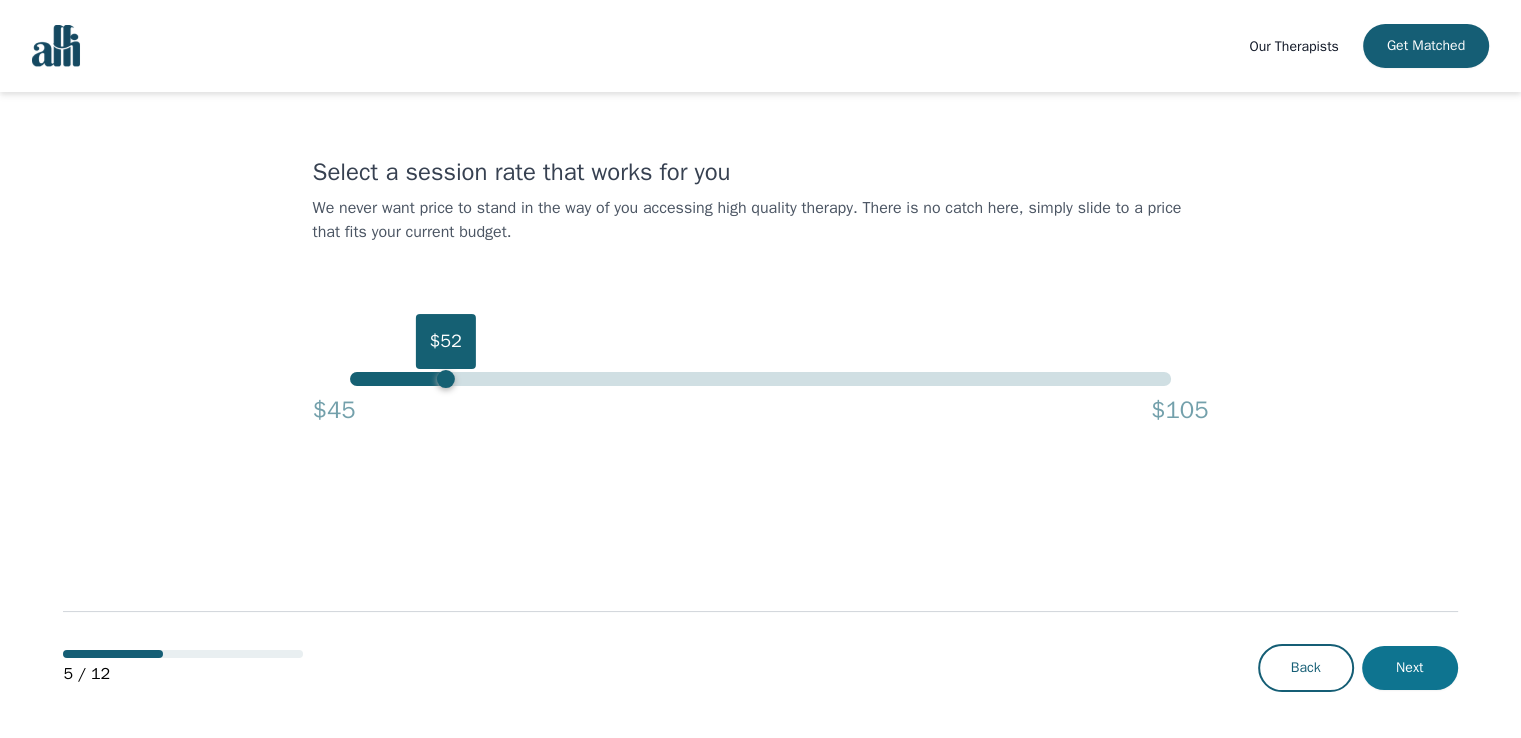 click on "Next" at bounding box center (1410, 668) 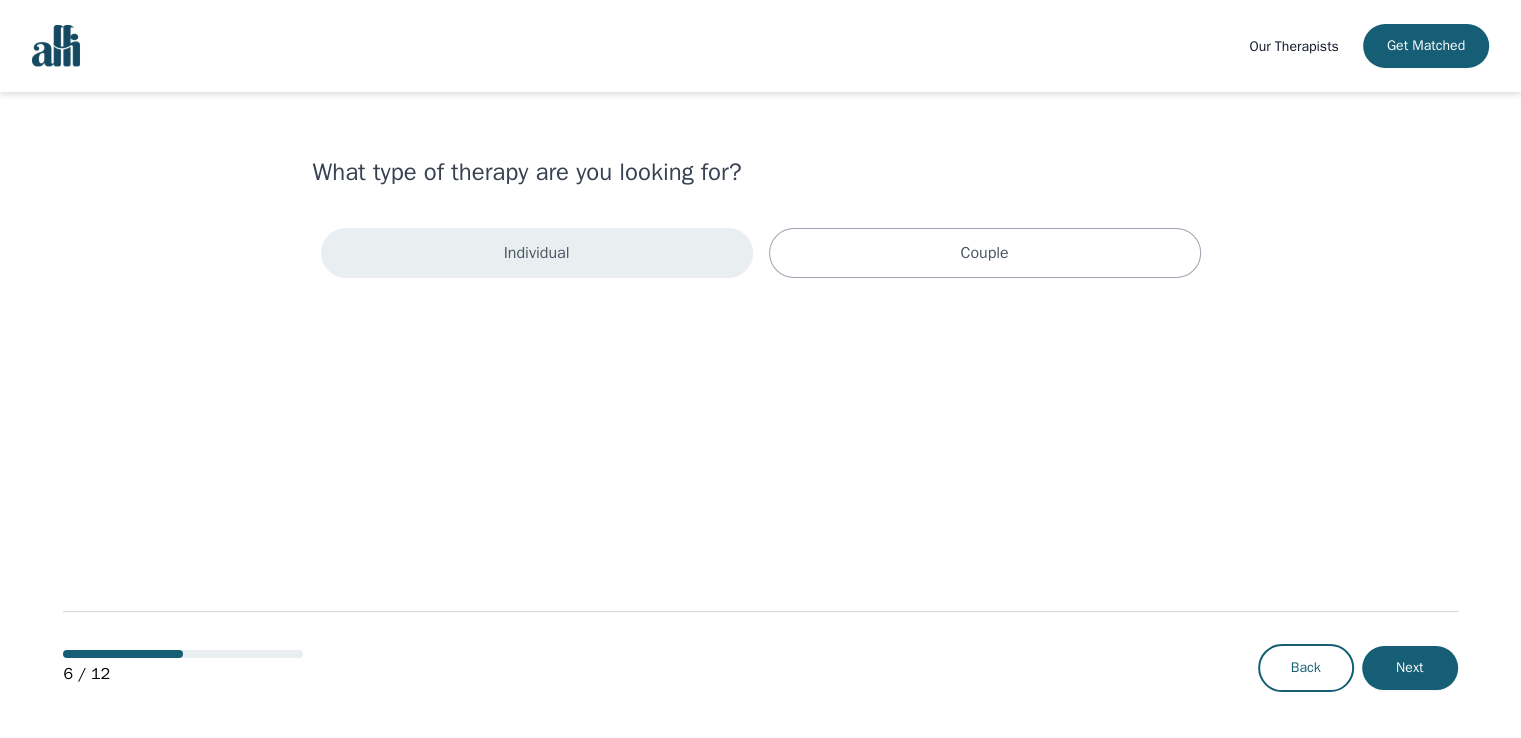 click on "Individual" at bounding box center [537, 253] 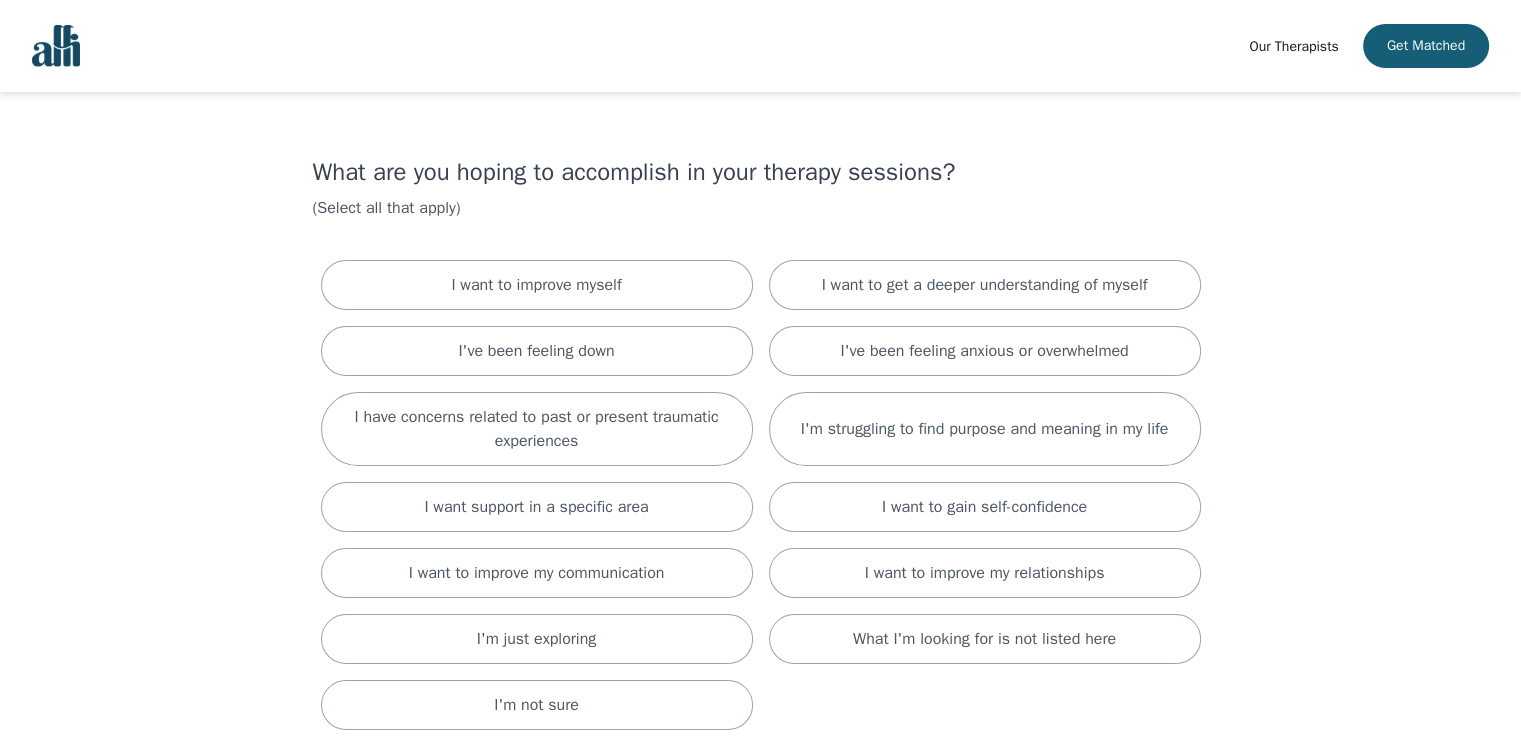 scroll, scrollTop: 100, scrollLeft: 0, axis: vertical 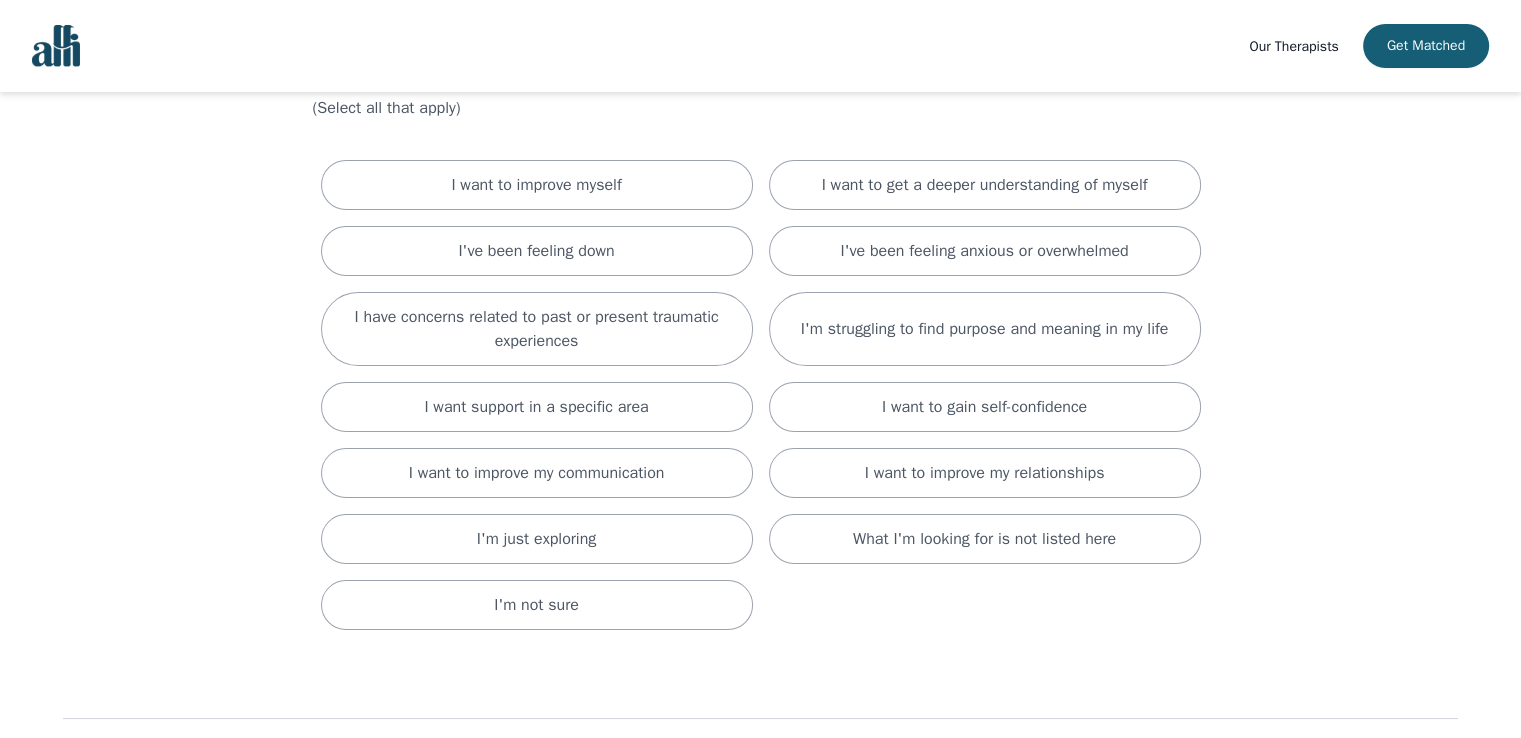 click on "What are you hoping to accomplish in your therapy sessions? (Select all that apply) I want to improve myself I want to get a deeper understanding of myself I've been feeling down I've been feeling anxious or overwhelmed I have concerns related to past or present traumatic experiences I'm struggling to find purpose and meaning in my life I want support in a specific area I want to gain self-confidence I want to improve my communication I want to improve my relationships I'm just exploring What I'm looking for is not listed here I'm not sure [PAGE] / 12 Back Next" at bounding box center [760, 419] 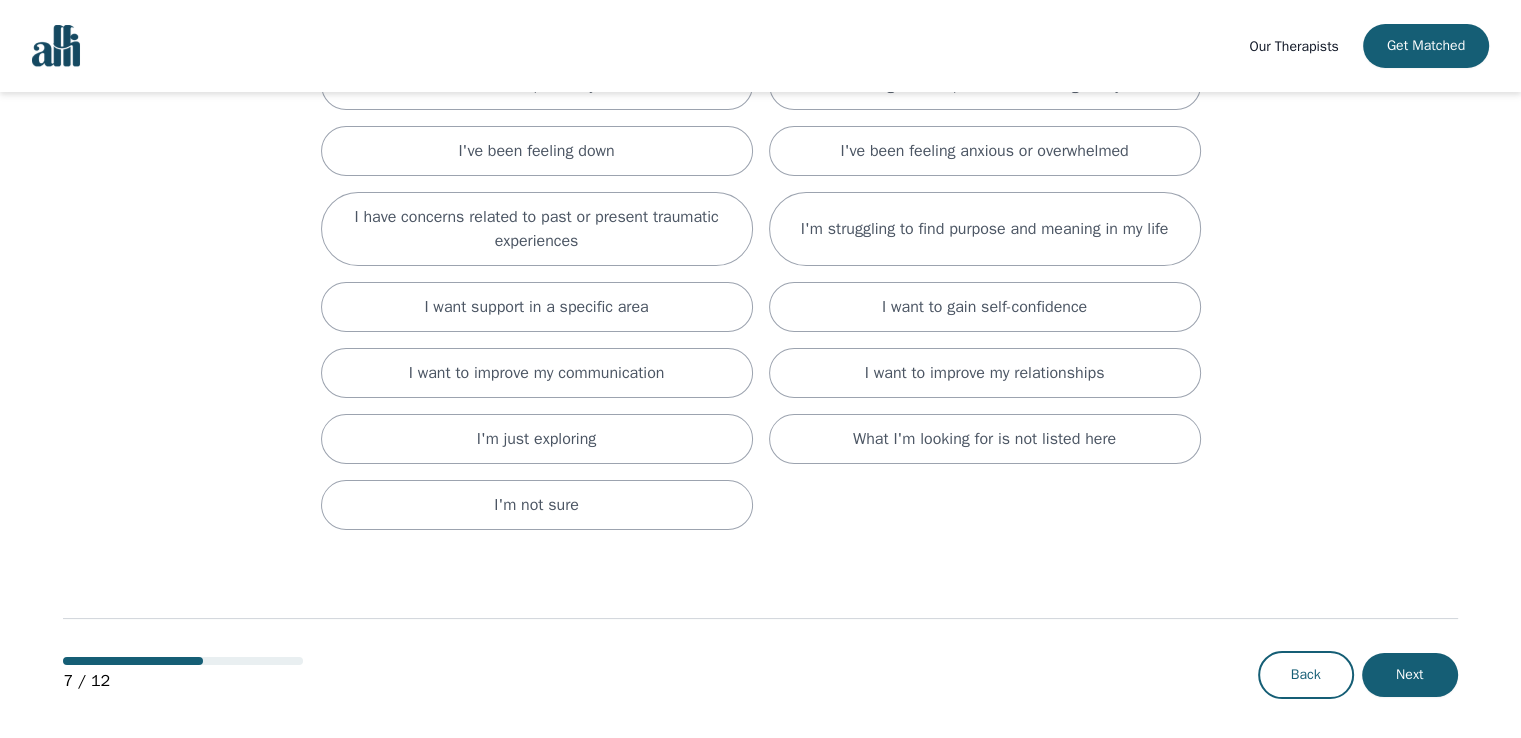 click on "What are you hoping to accomplish in your therapy sessions? (Select all that apply) I want to improve myself I want to get a deeper understanding of myself I've been feeling down I've been feeling anxious or overwhelmed I have concerns related to past or present traumatic experiences I'm struggling to find purpose and meaning in my life I want support in a specific area I want to gain self-confidence I want to improve my communication I want to improve my relationships I'm just exploring What I'm looking for is not listed here I'm not sure [PAGE] / 12 Back Next" at bounding box center [760, 319] 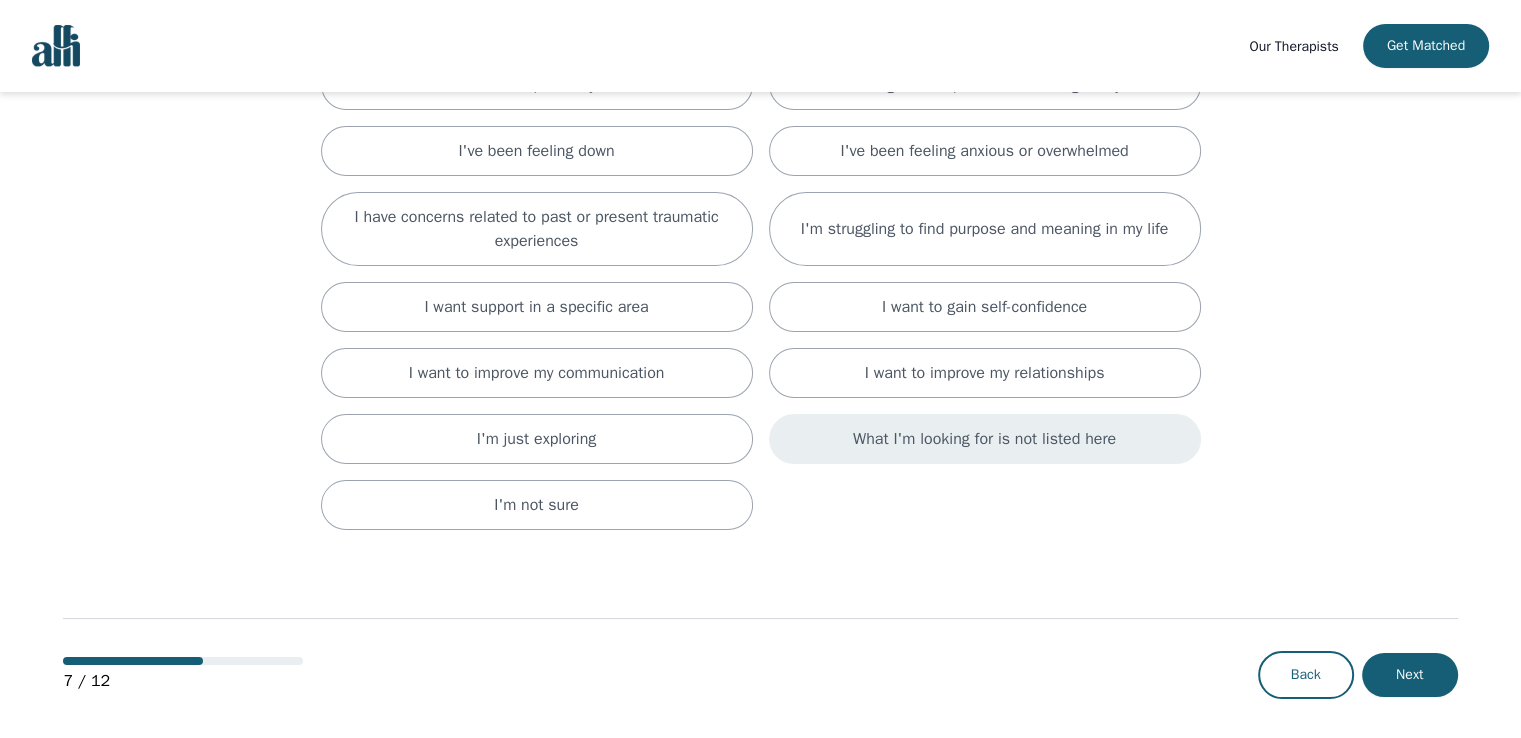 scroll, scrollTop: 0, scrollLeft: 0, axis: both 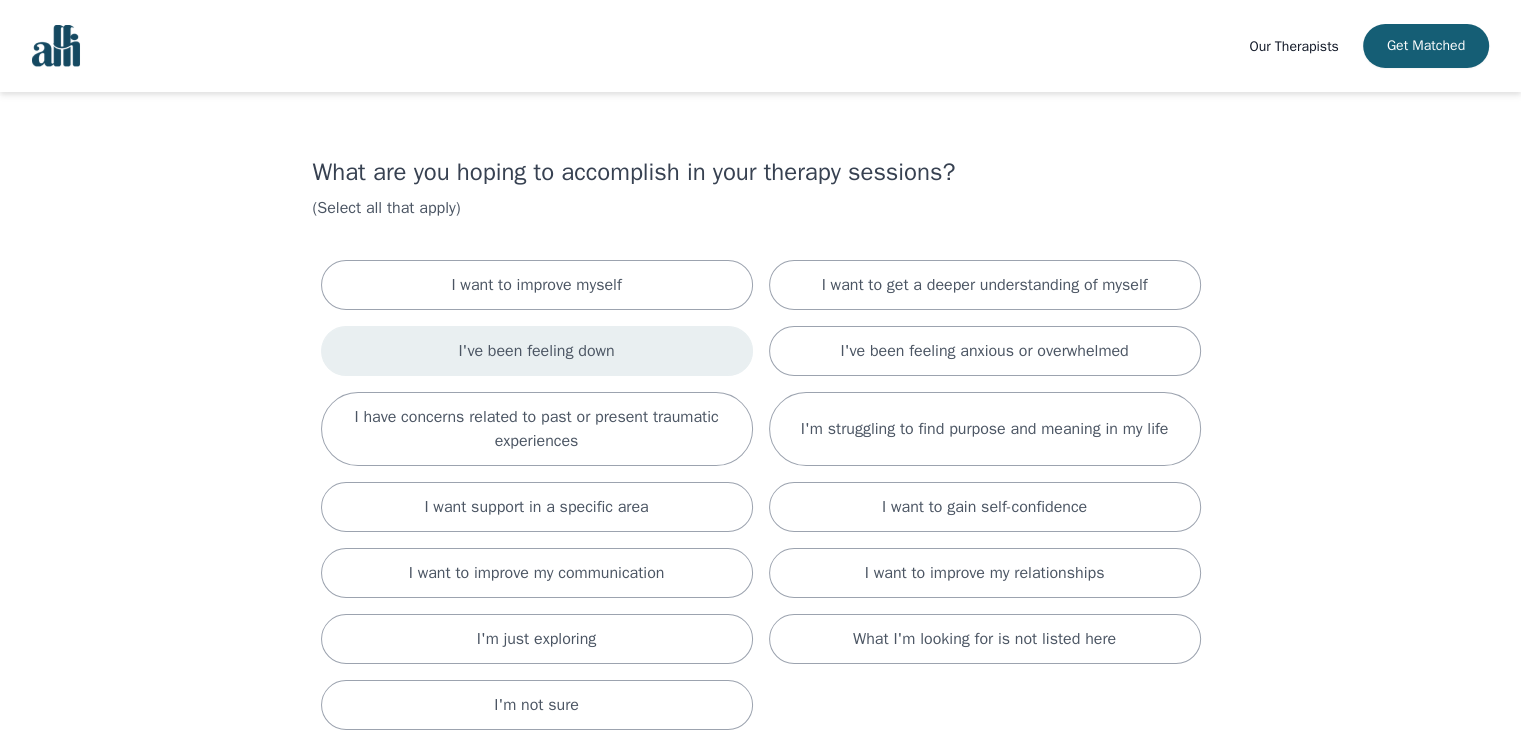 click on "I've been feeling down" at bounding box center (537, 351) 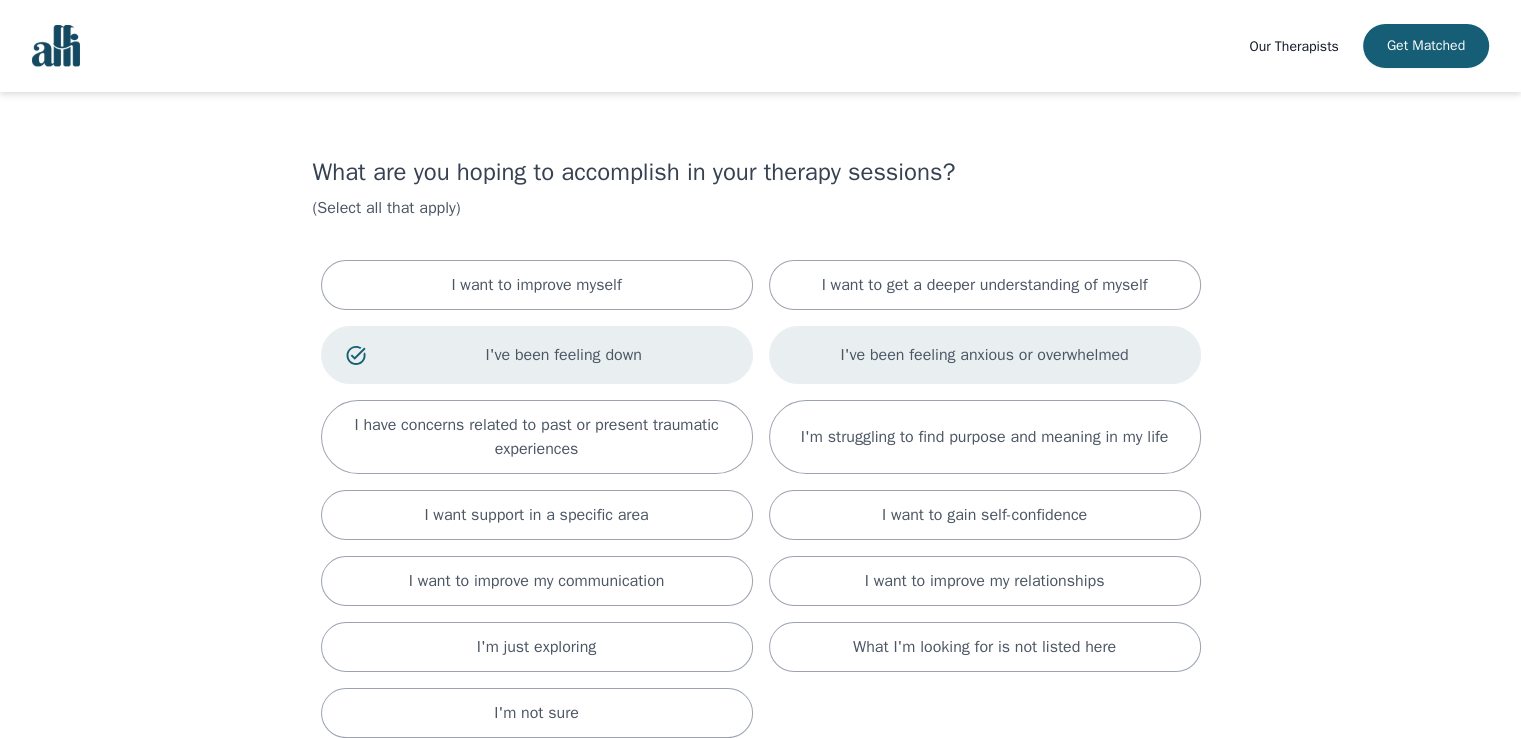 click on "I've been feeling anxious or overwhelmed" at bounding box center (536, 285) 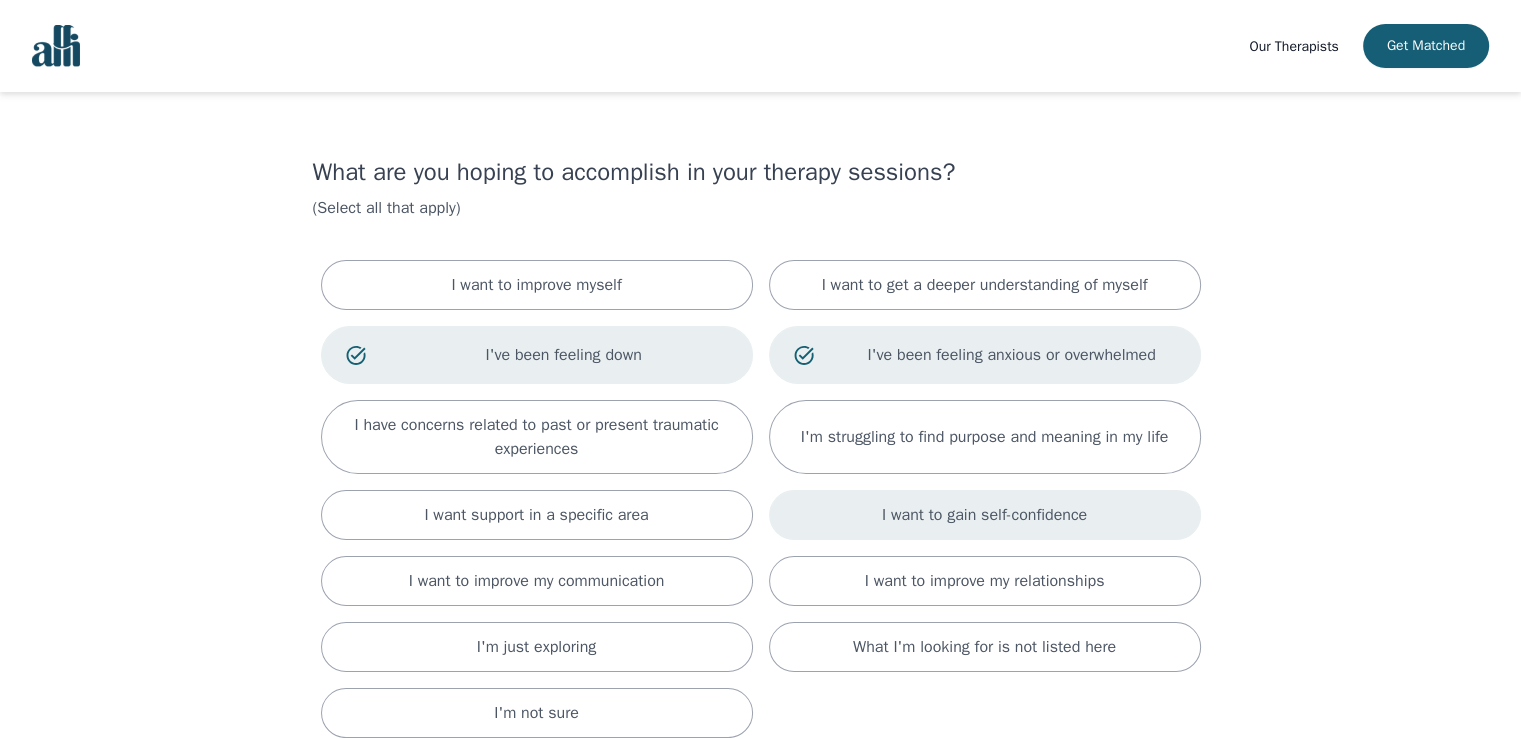 click on "I want to gain self-confidence" at bounding box center (536, 285) 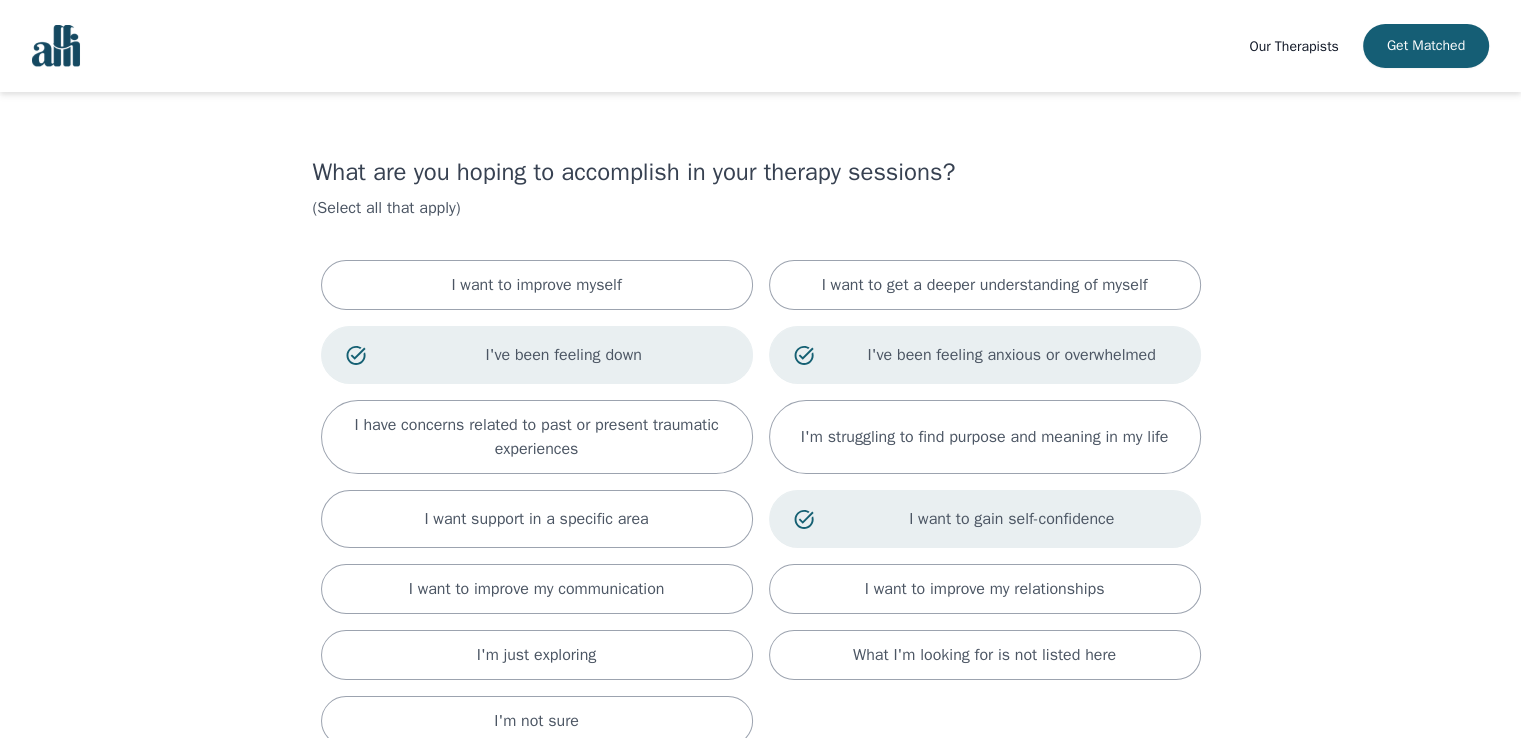 scroll, scrollTop: 100, scrollLeft: 0, axis: vertical 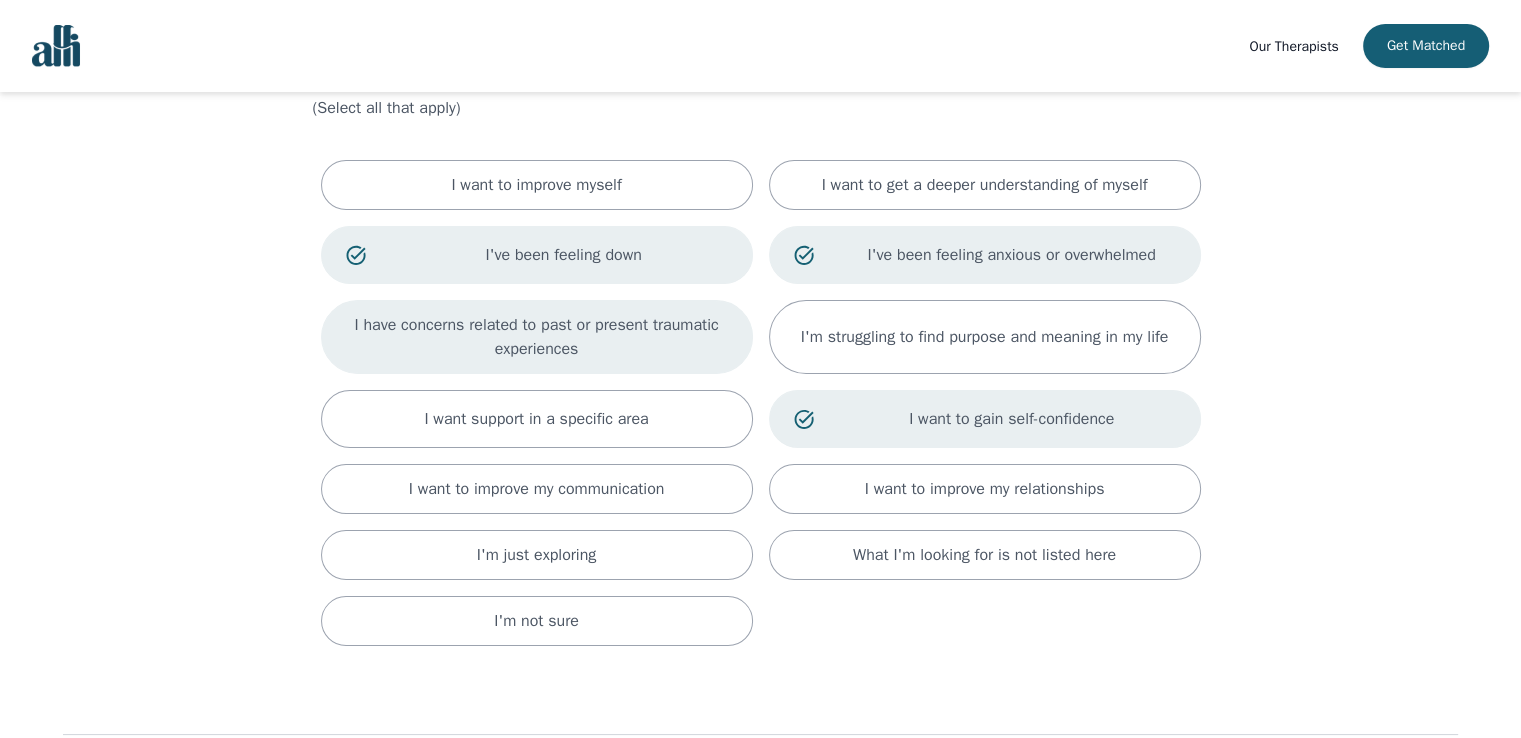 click on "I have concerns related to past or present traumatic experiences" at bounding box center (536, 185) 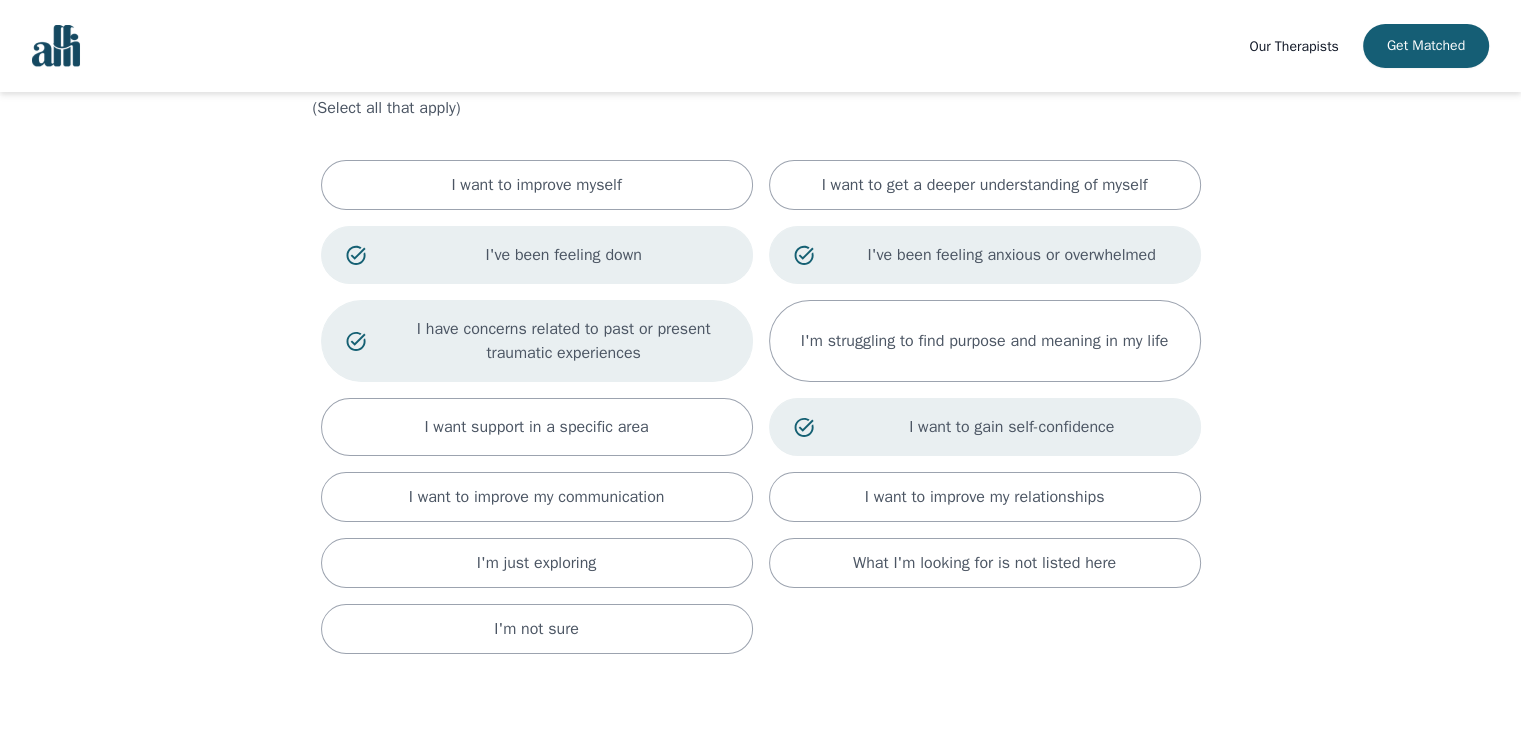 scroll, scrollTop: 200, scrollLeft: 0, axis: vertical 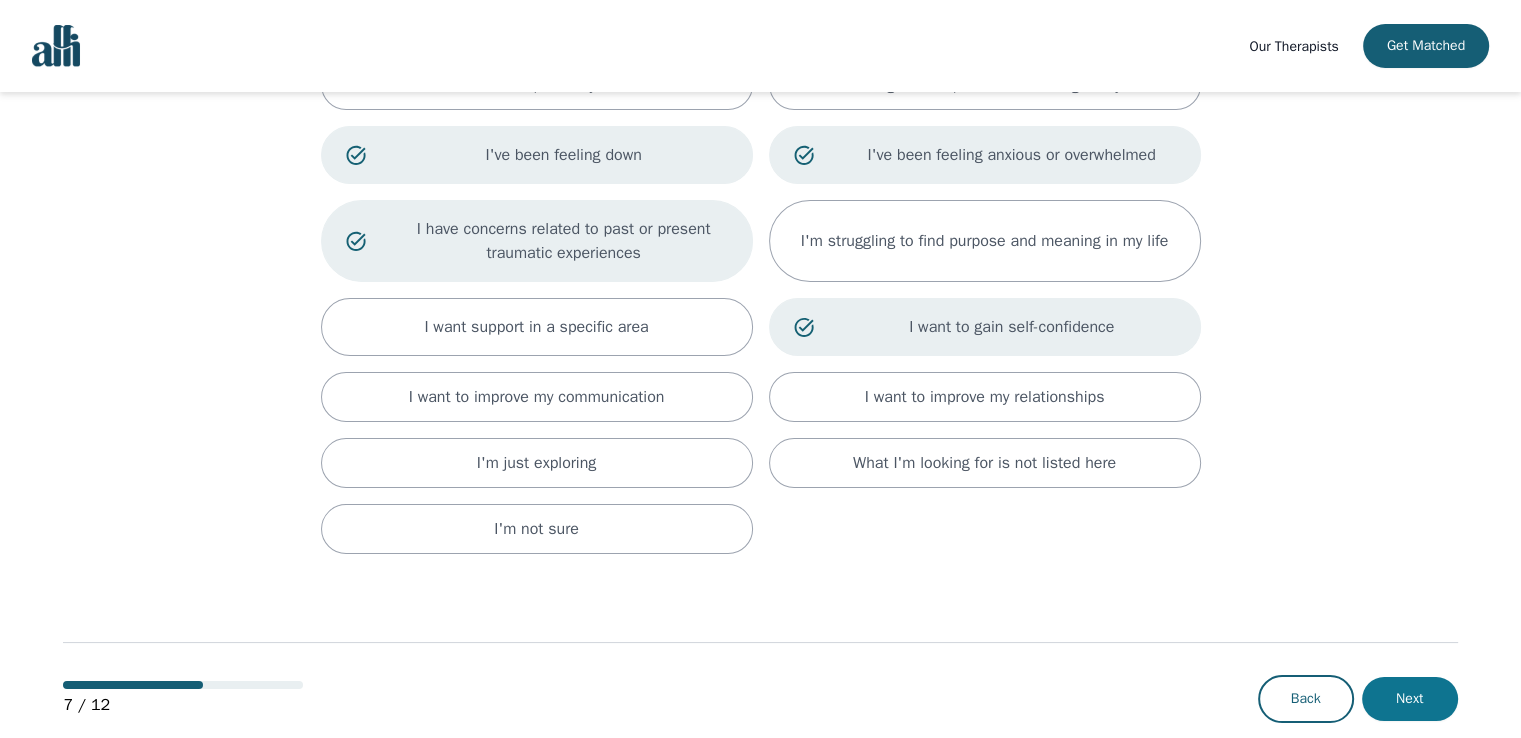 click on "Next" at bounding box center [1410, 699] 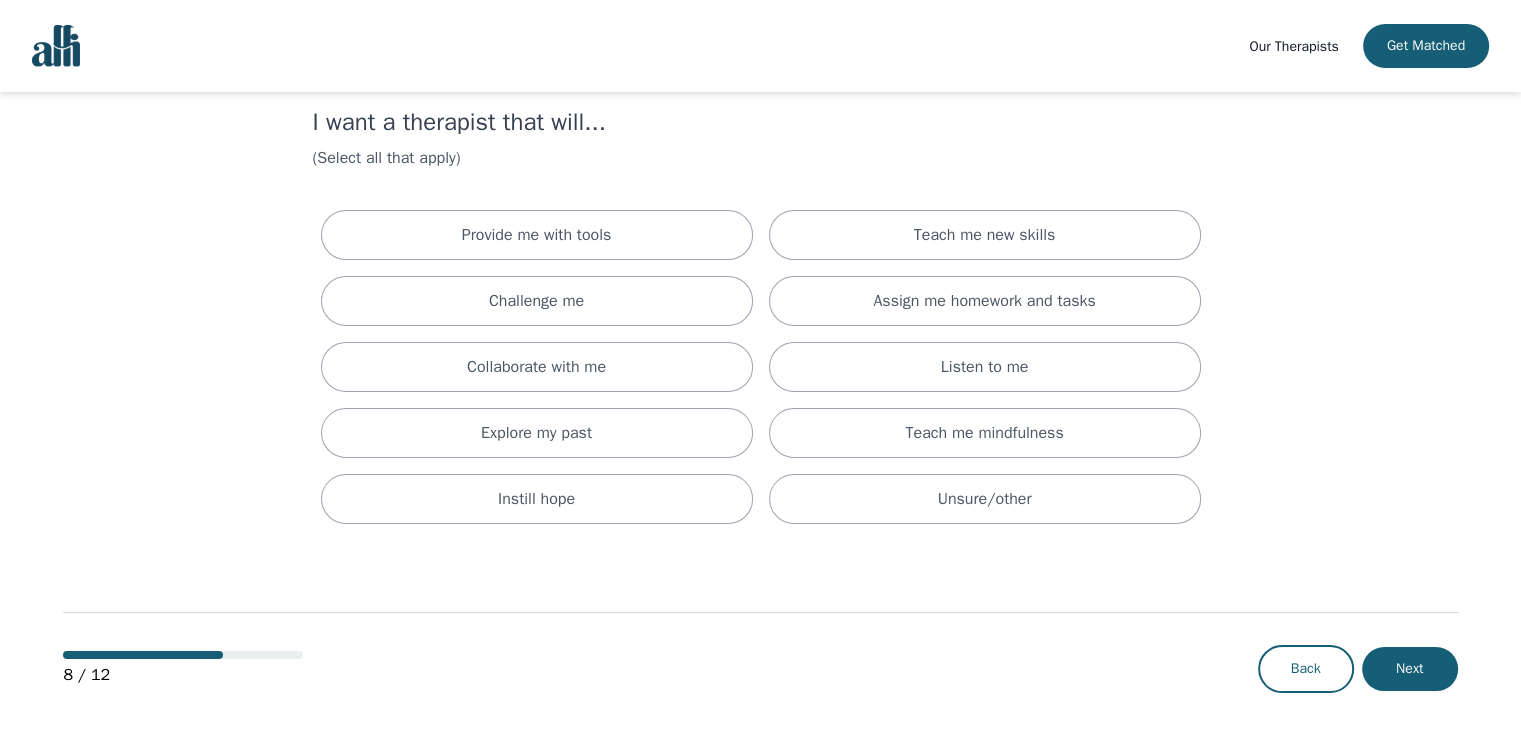 scroll, scrollTop: 0, scrollLeft: 0, axis: both 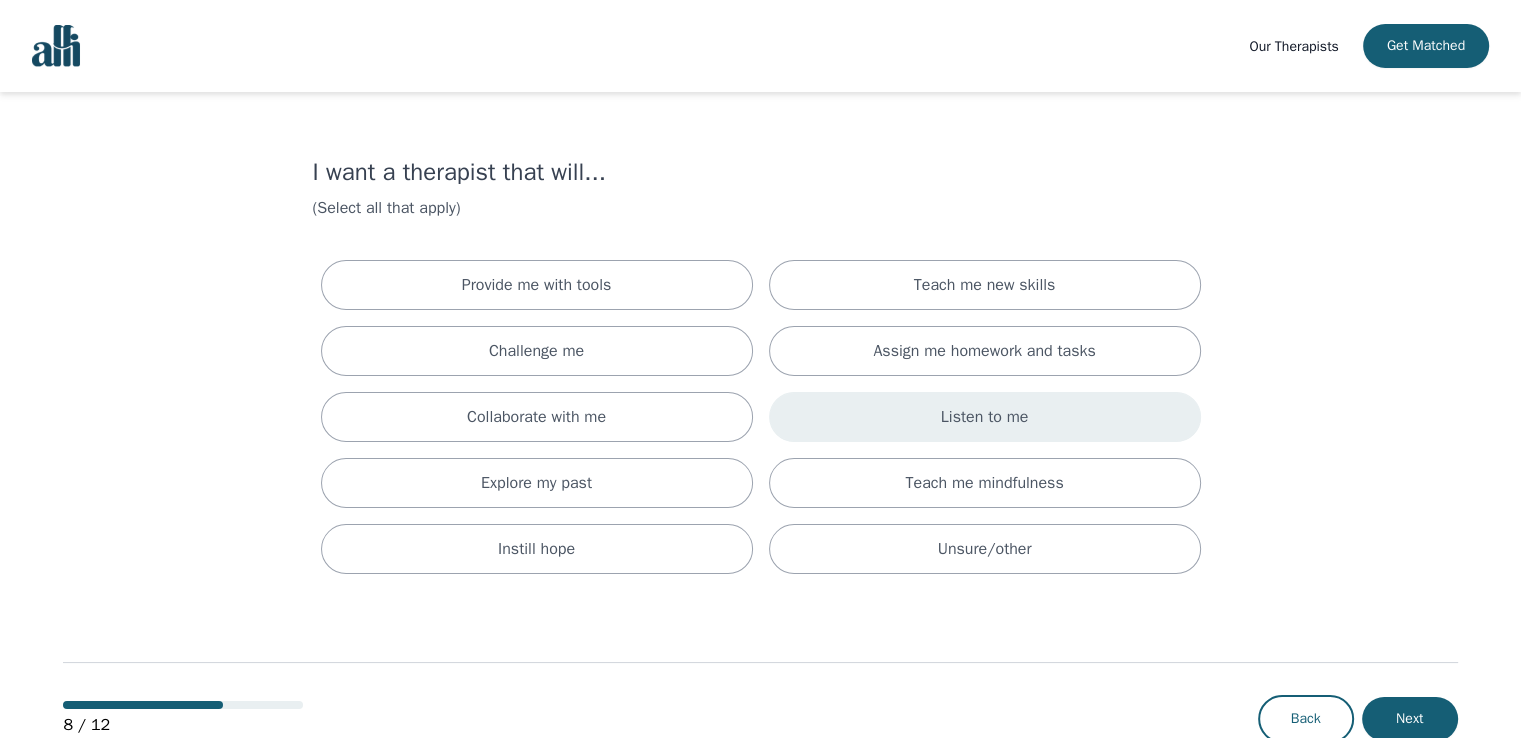 click on "Listen to me" at bounding box center (985, 417) 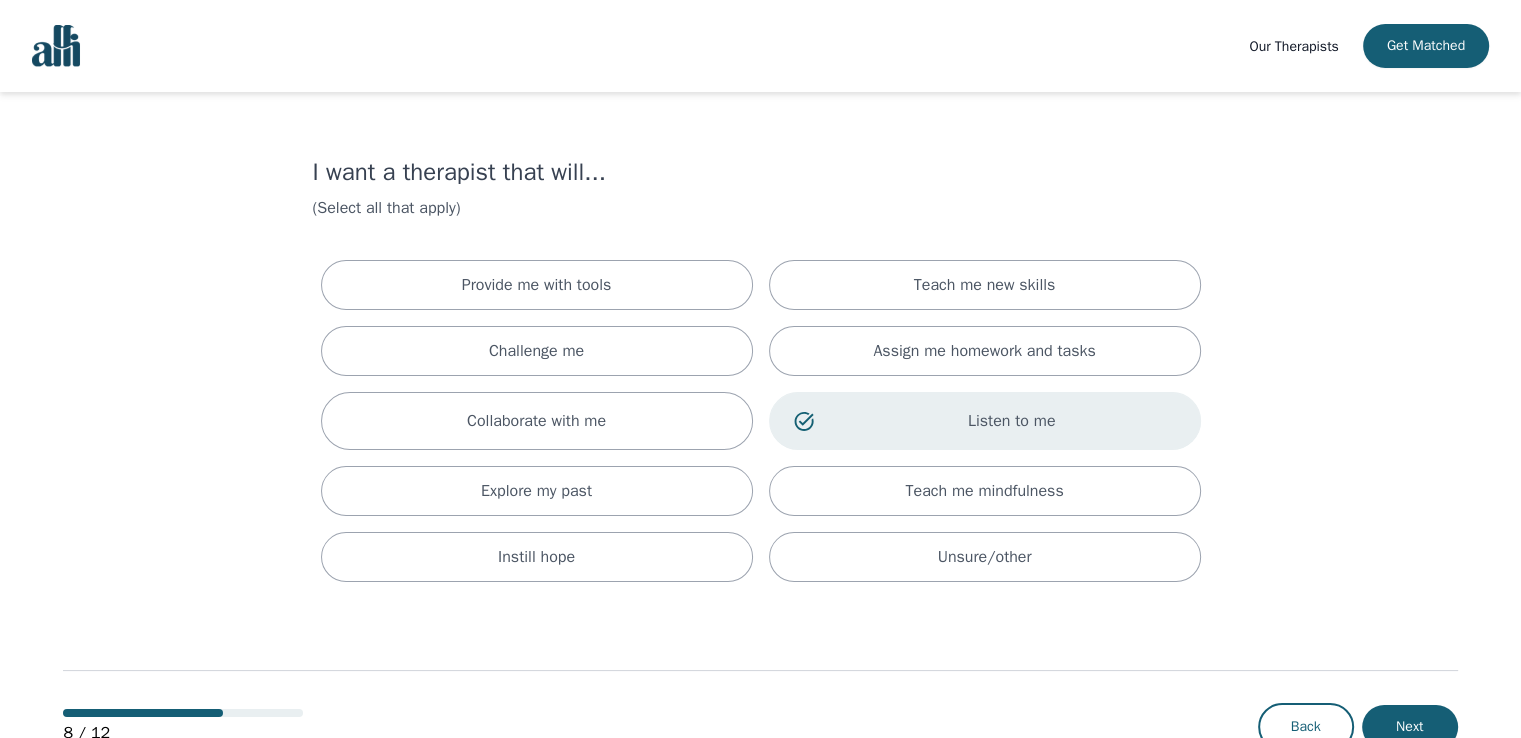click on "I want a therapist that will... (Select all that apply) Provide me with tools Teach me new skills Challenge me Assign me homework and tasks Collaborate with me Listen to me Explore my past Teach me mindfulness Instill hope Unsure/other 8 / 12 Back Next" at bounding box center [760, 445] 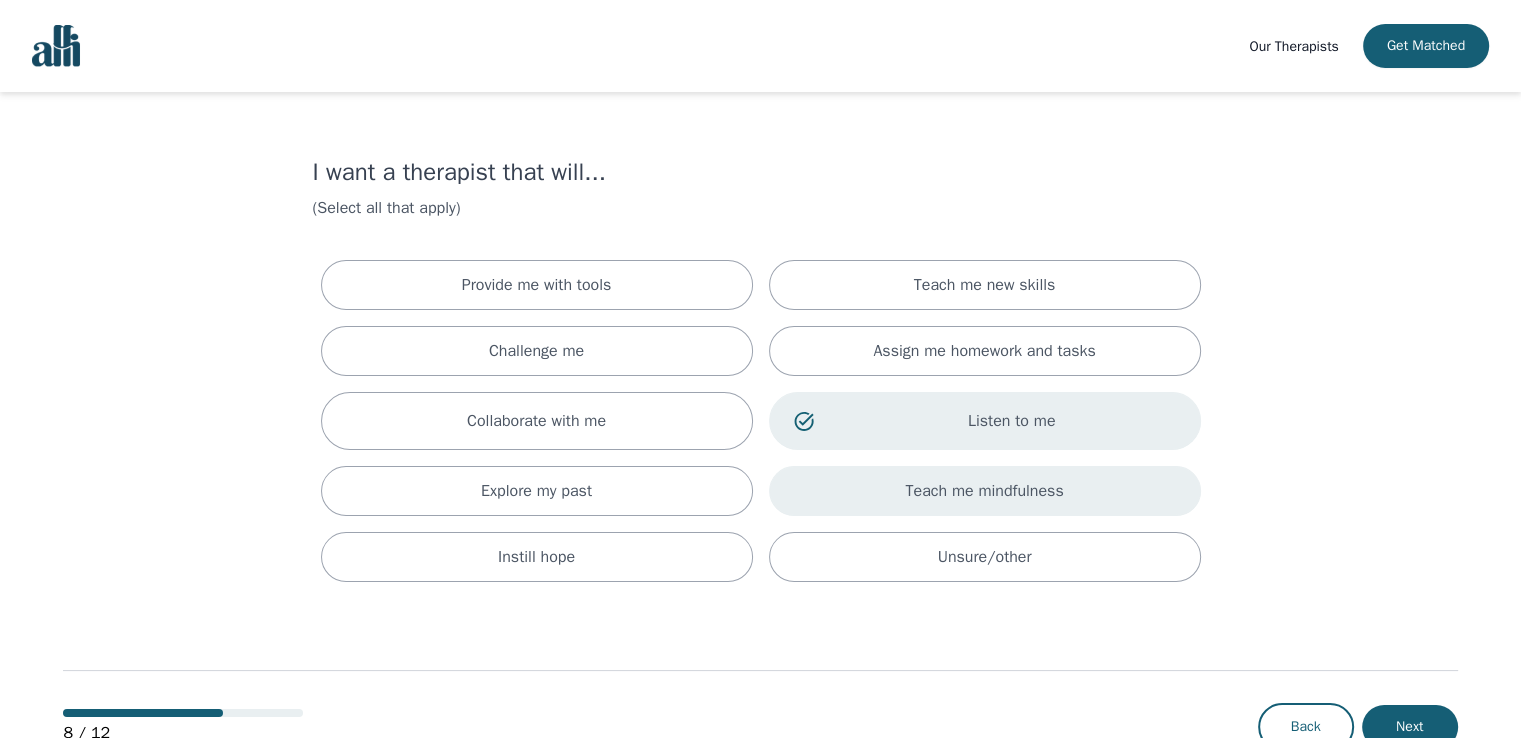 click on "Teach me mindfulness" at bounding box center [985, 491] 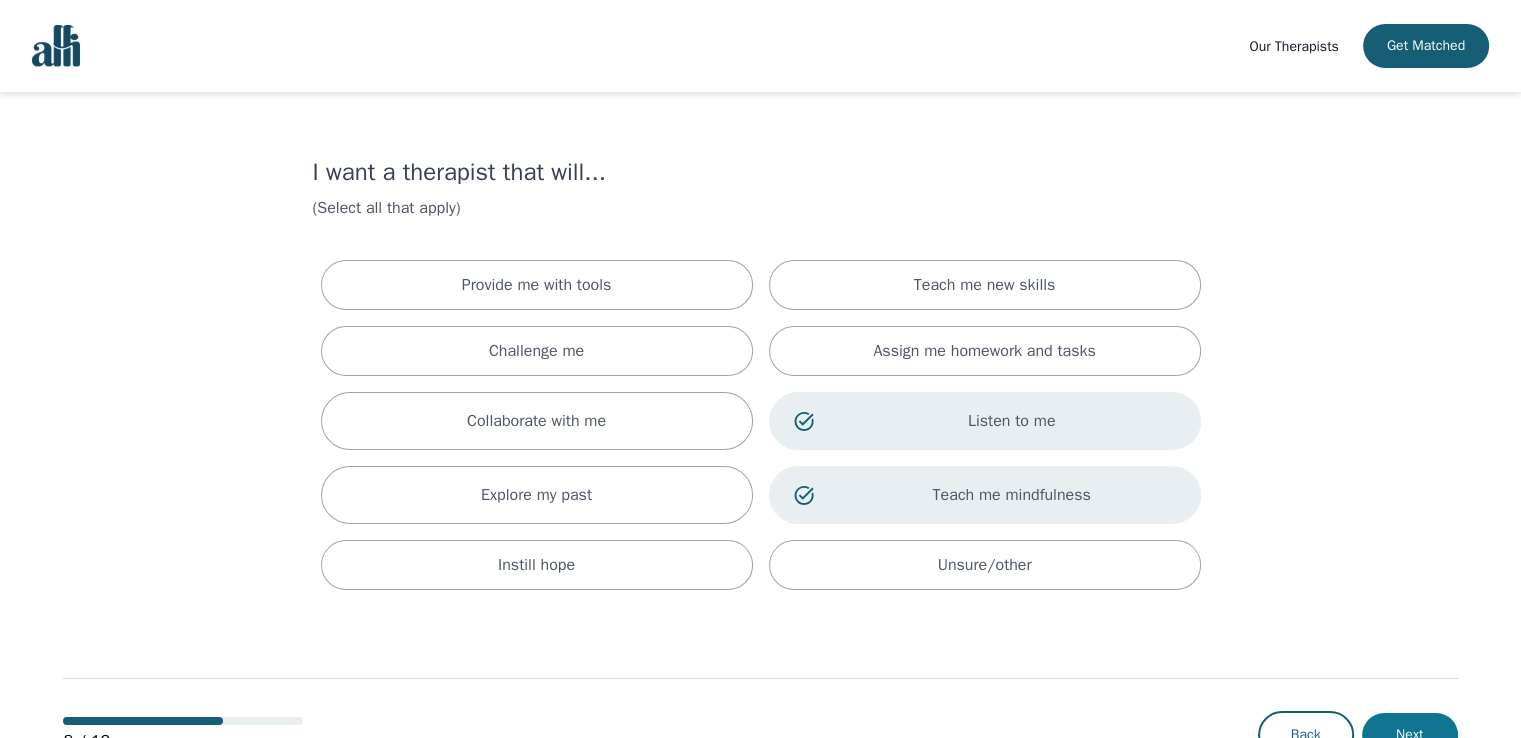 click on "Next" at bounding box center (1410, 735) 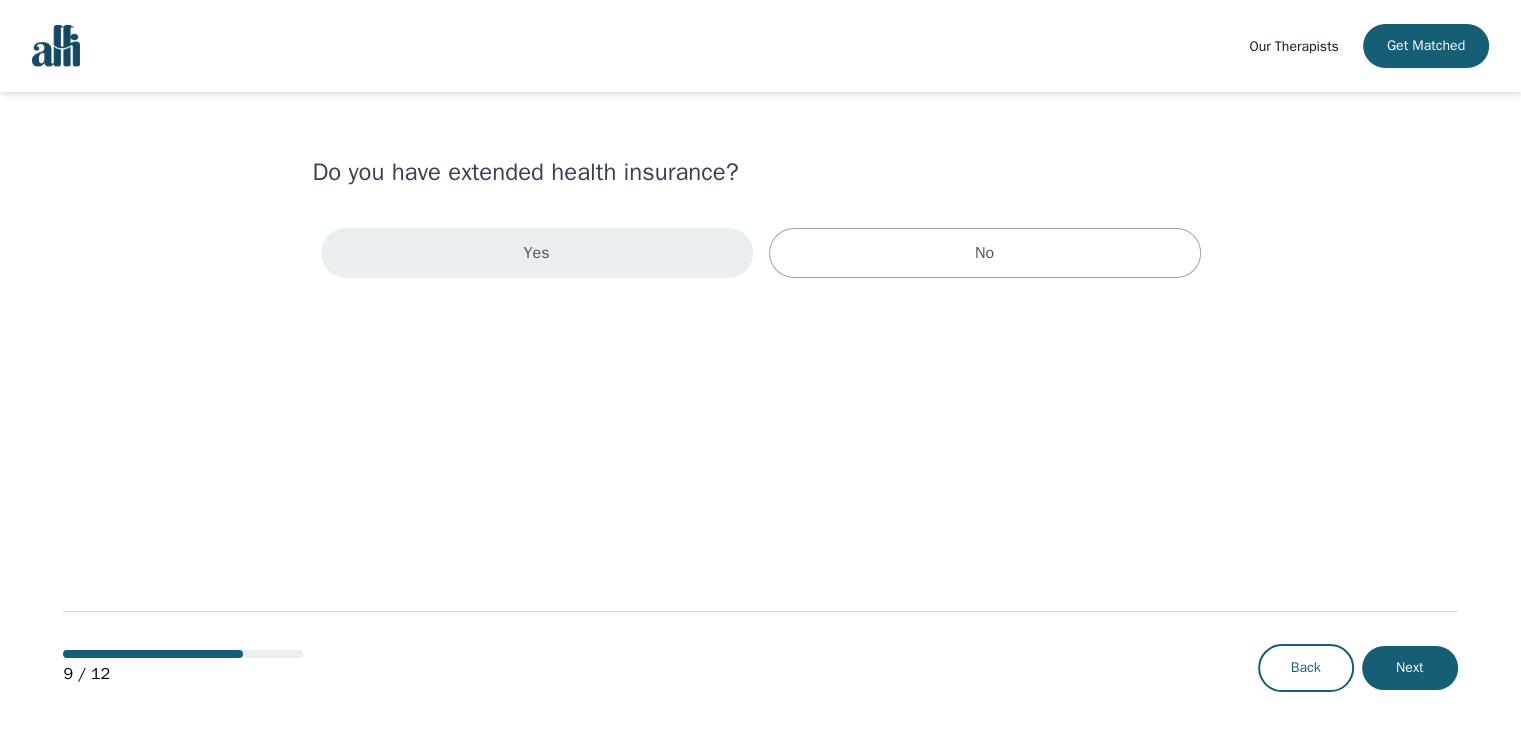 click on "Yes" at bounding box center [537, 253] 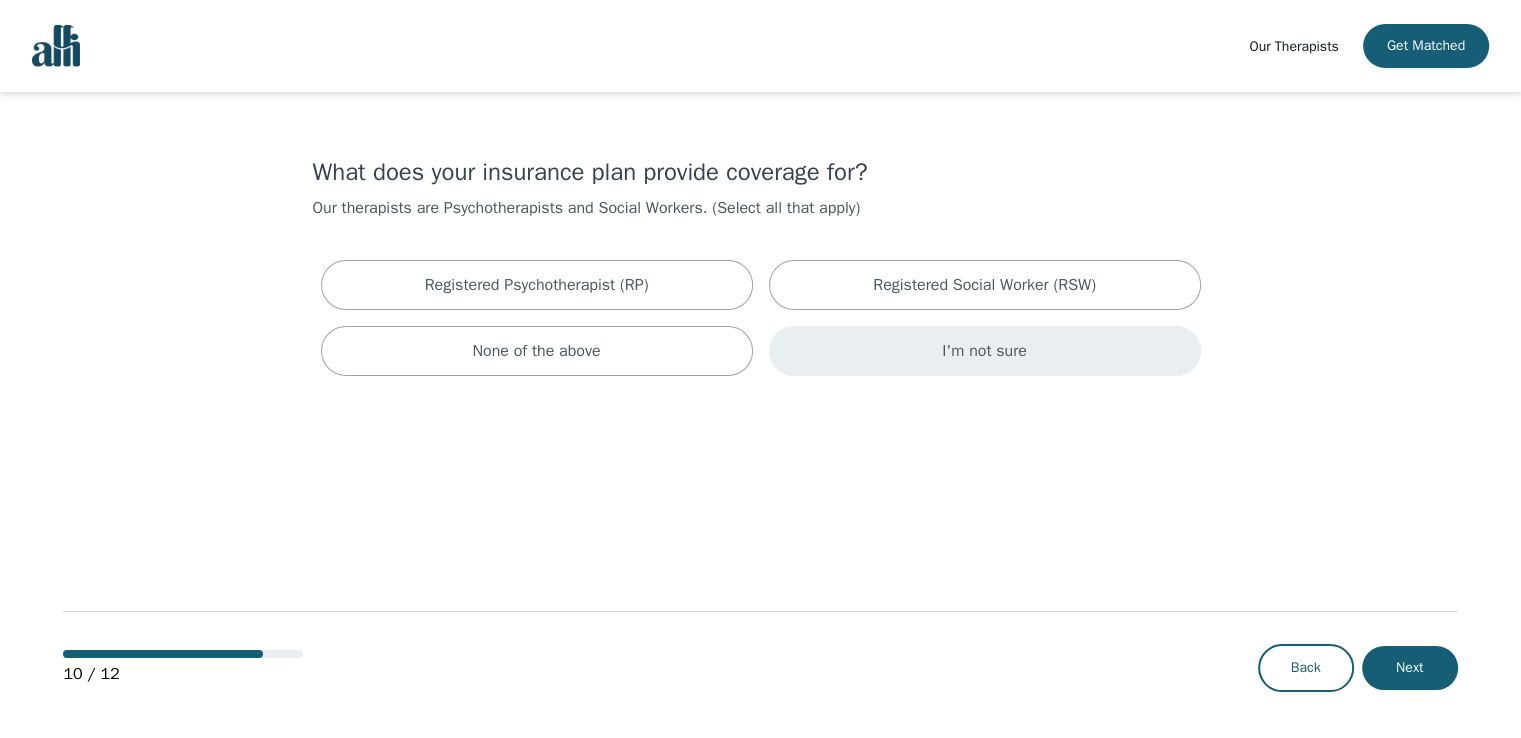 click on "I'm not sure" at bounding box center (537, 285) 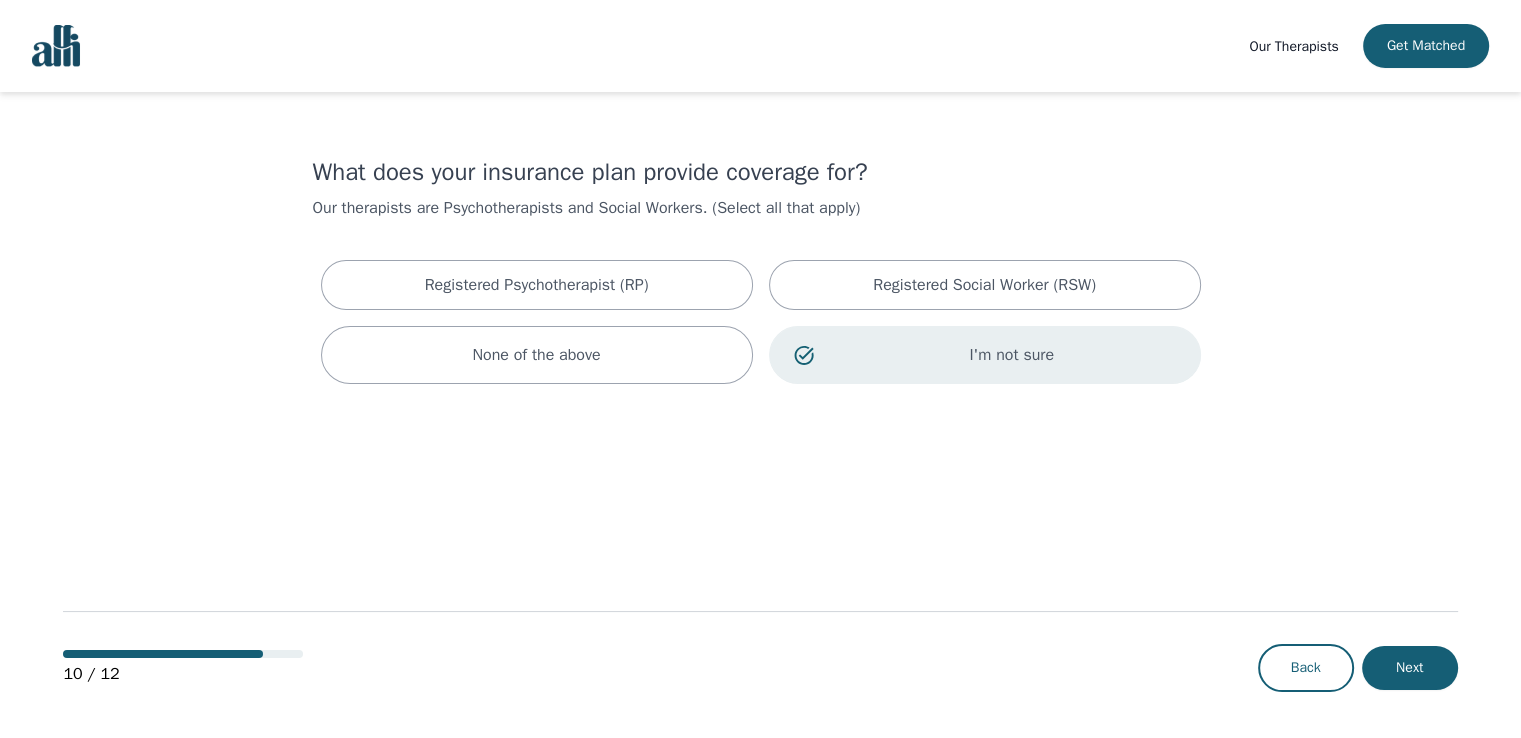 click on "Back Next" at bounding box center [1358, 668] 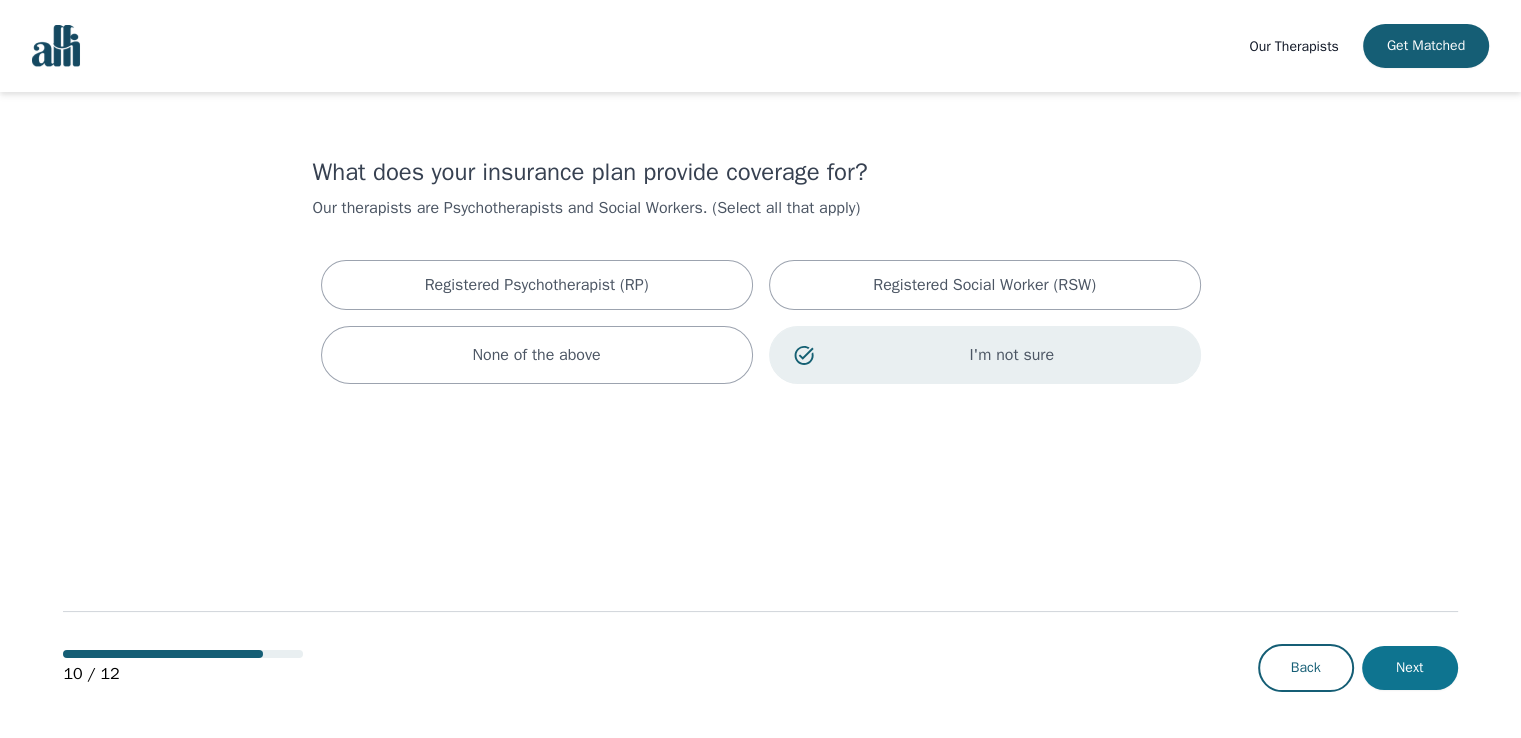click on "Next" at bounding box center [1410, 668] 